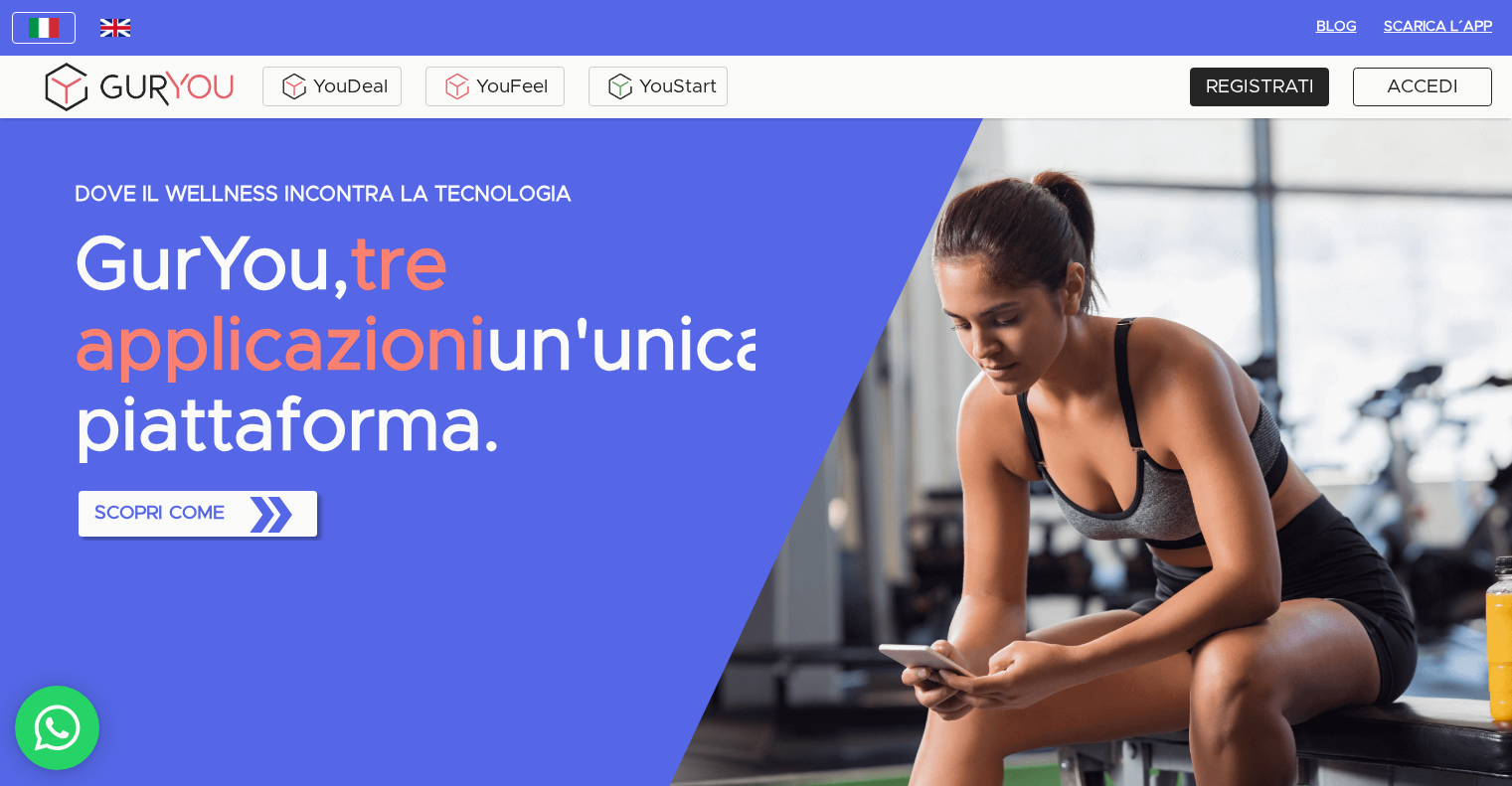 scroll, scrollTop: 0, scrollLeft: 0, axis: both 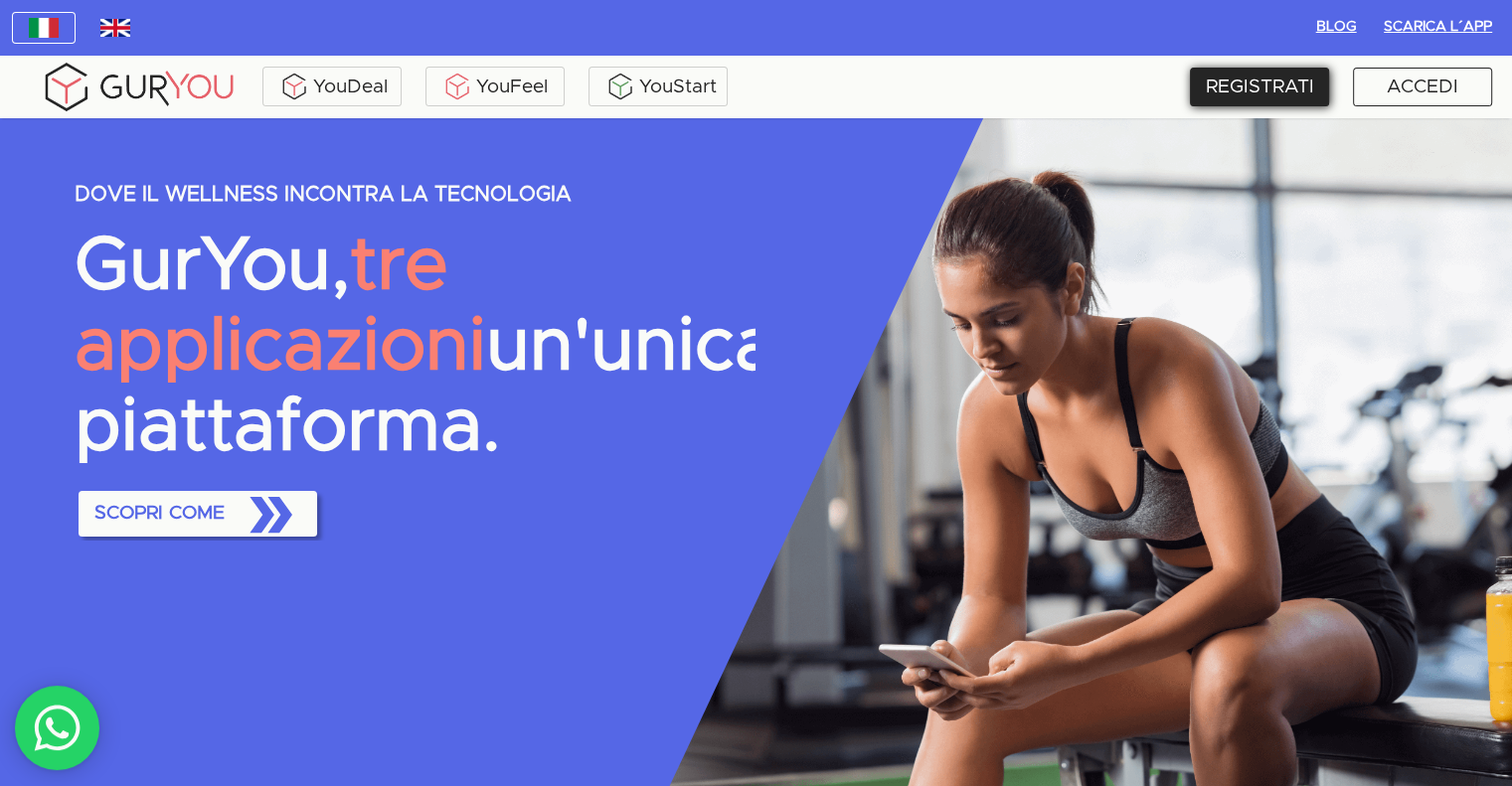 click on "REGISTRATI" at bounding box center [1260, 86] 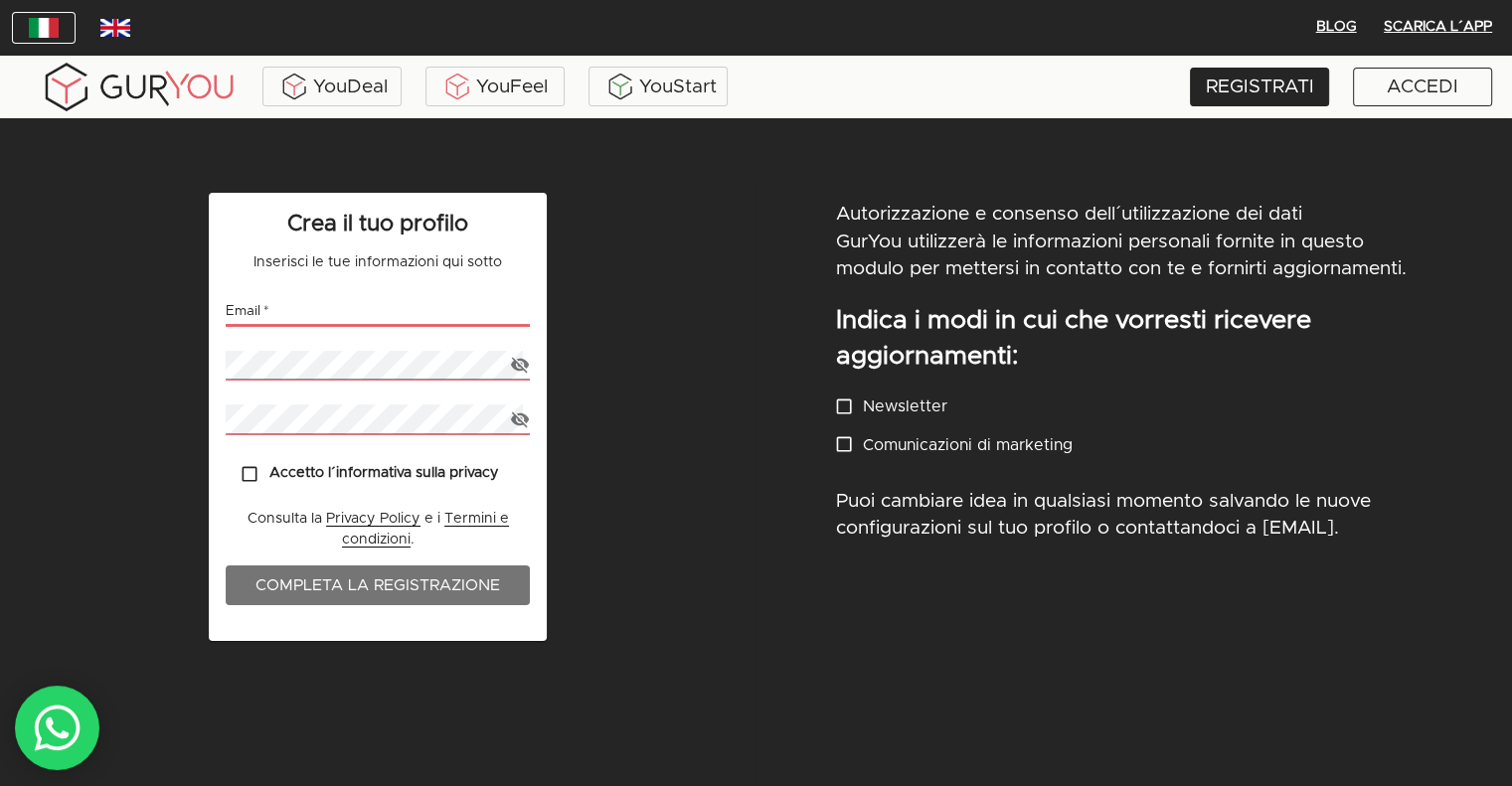 click at bounding box center (378, 311) 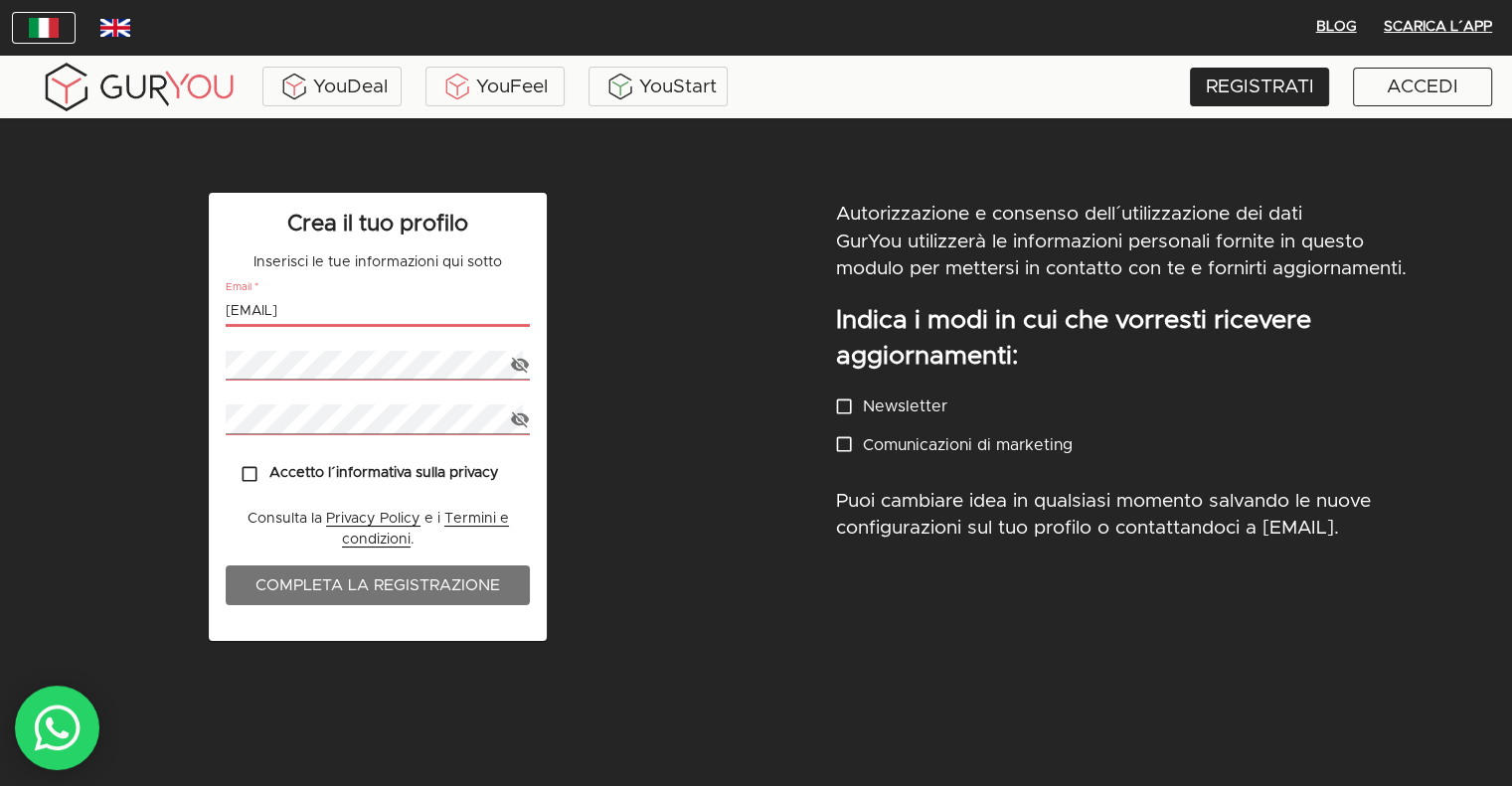 type on "[USERNAME]@gmail.com" 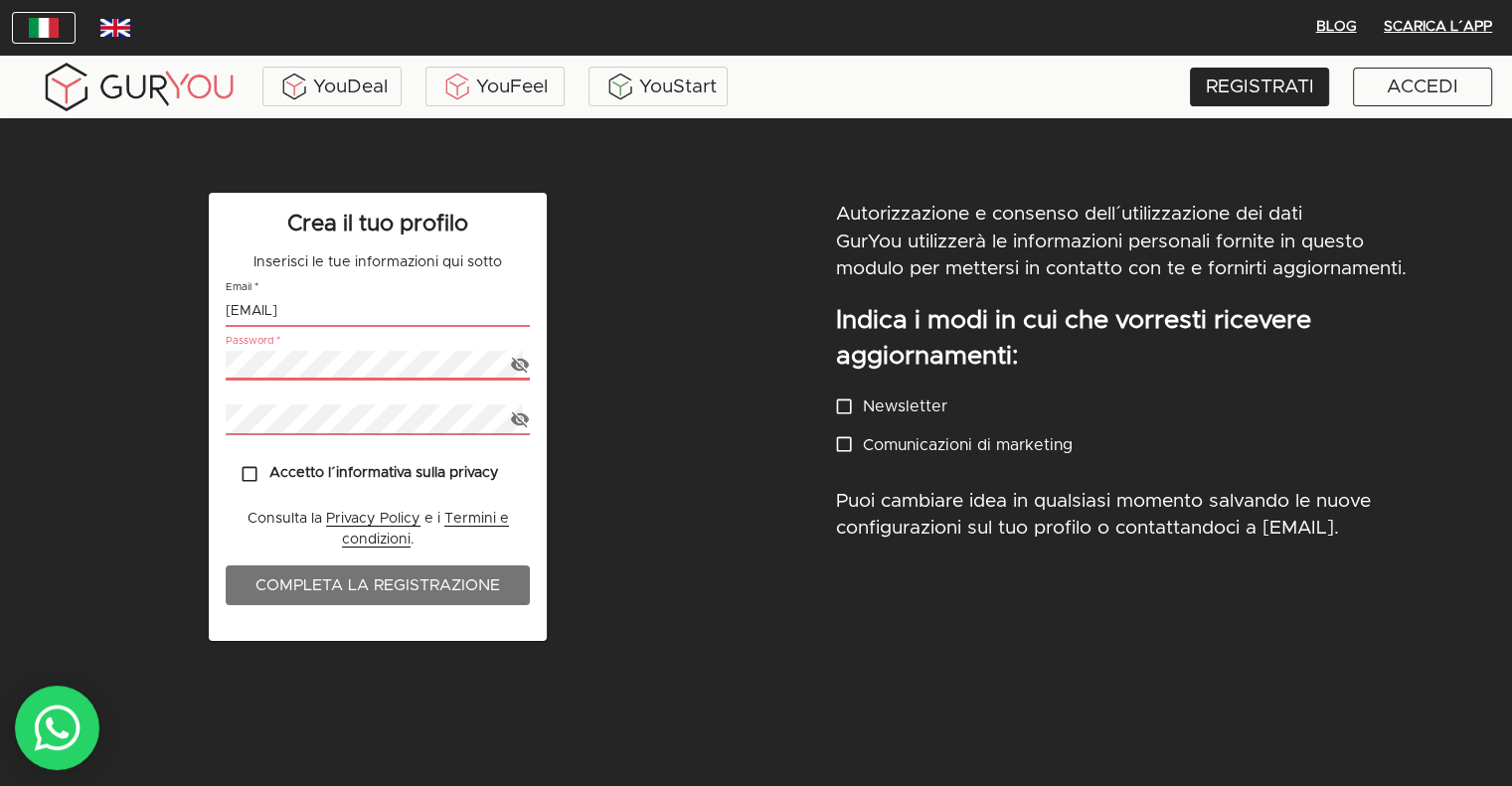 click 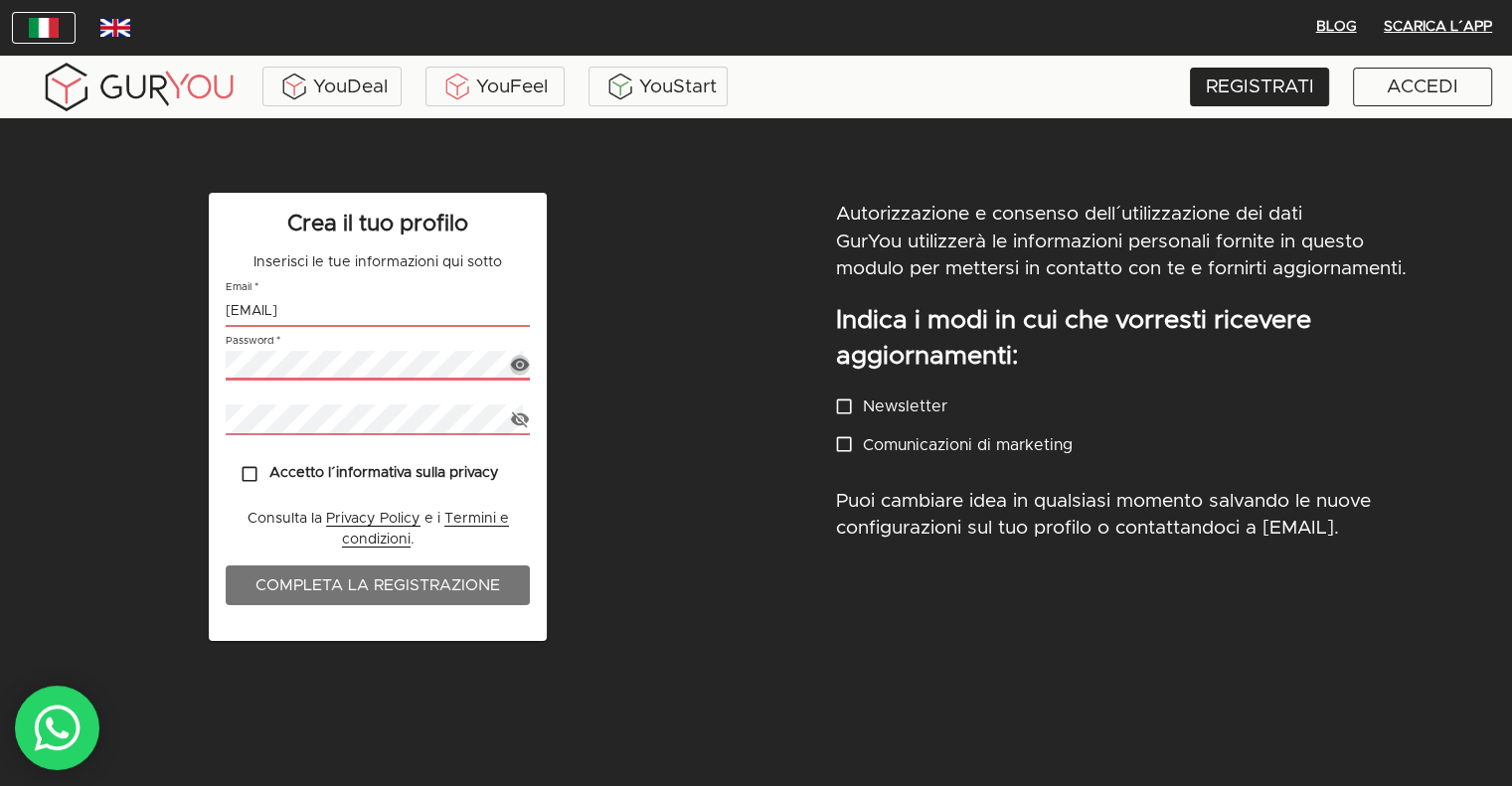 click 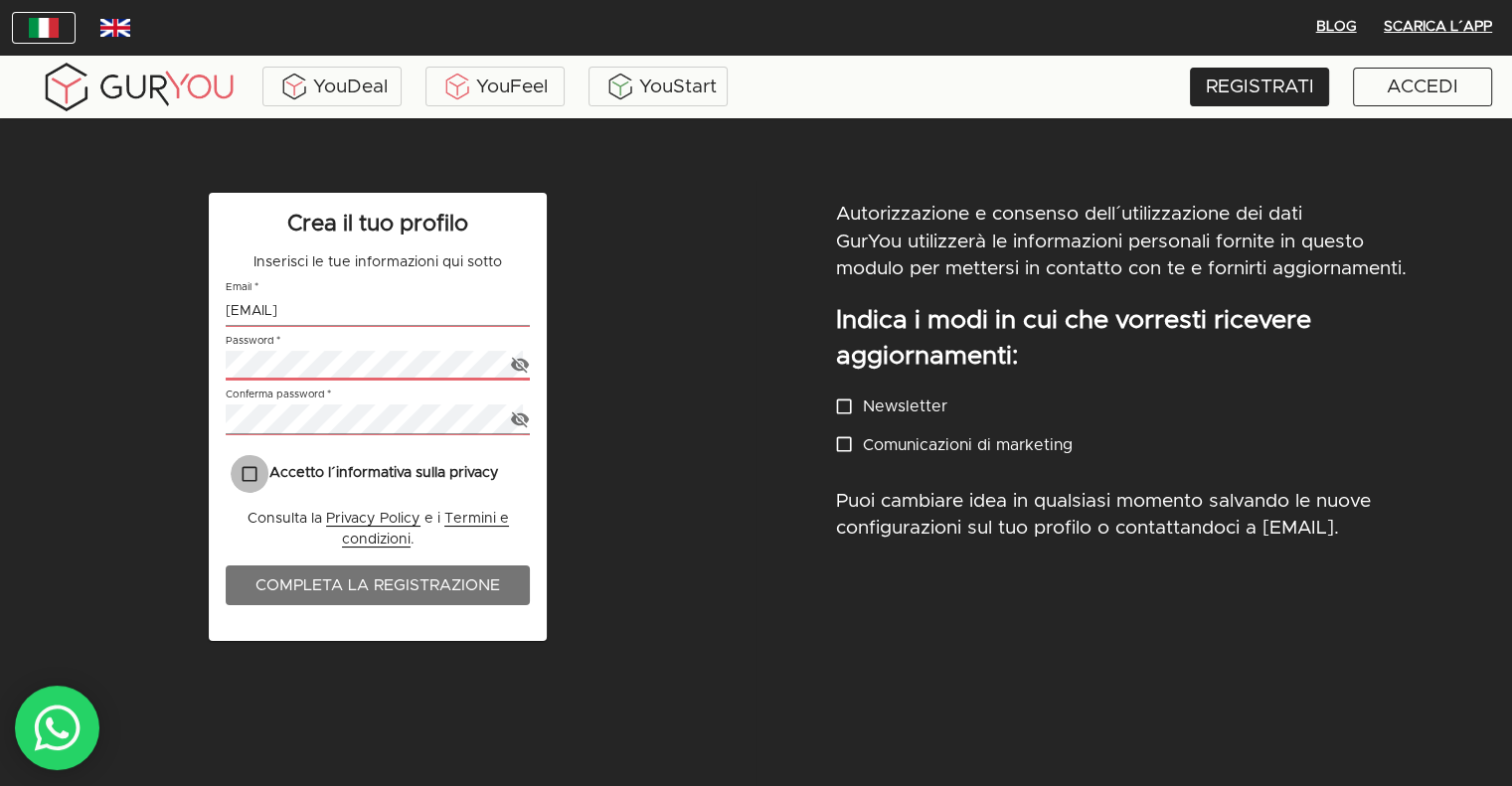 click on "Accetto l´informativa sulla privacy" at bounding box center (250, 474) 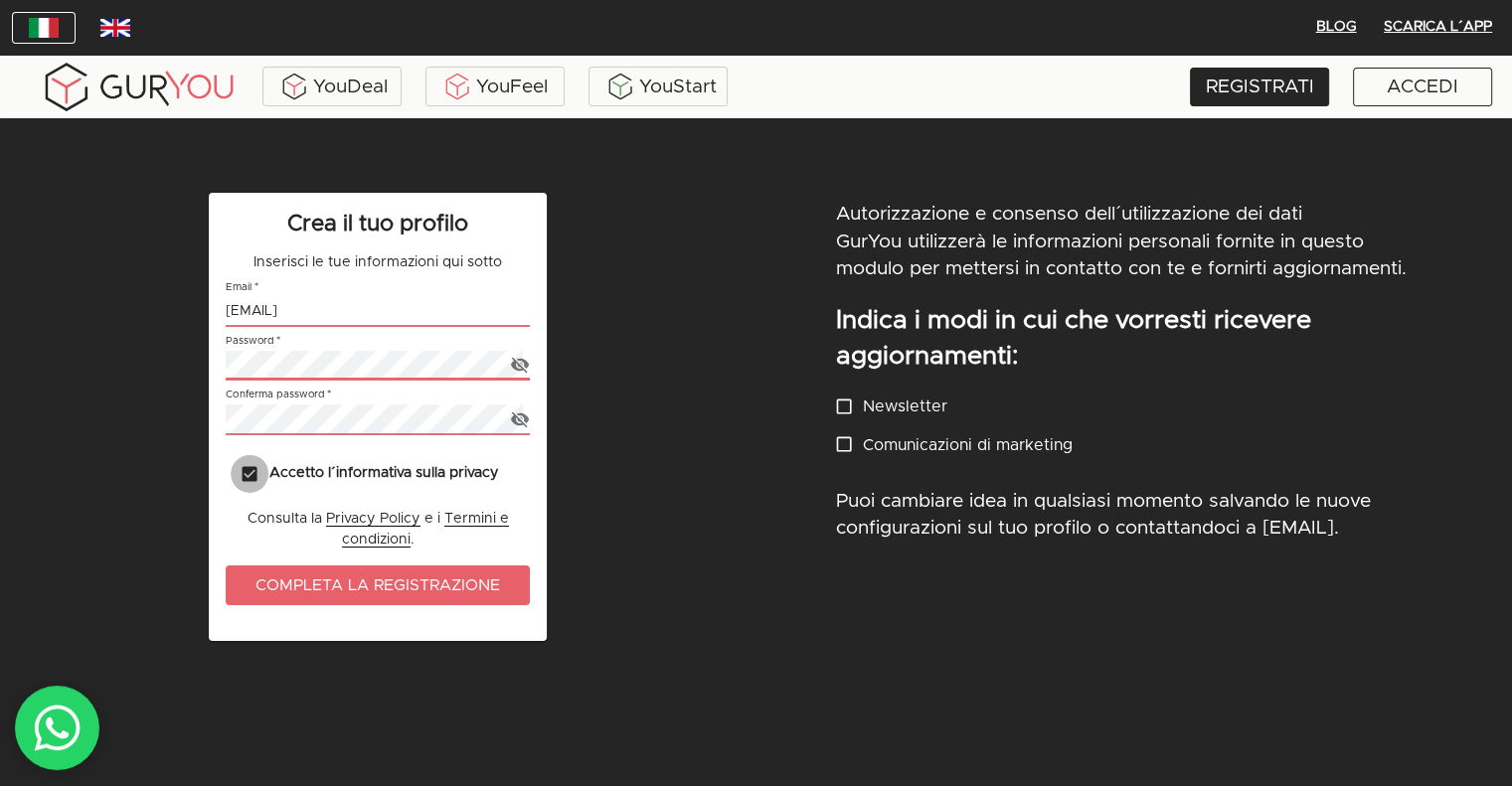click on "Accetto l´informativa sulla privacy" at bounding box center [250, 474] 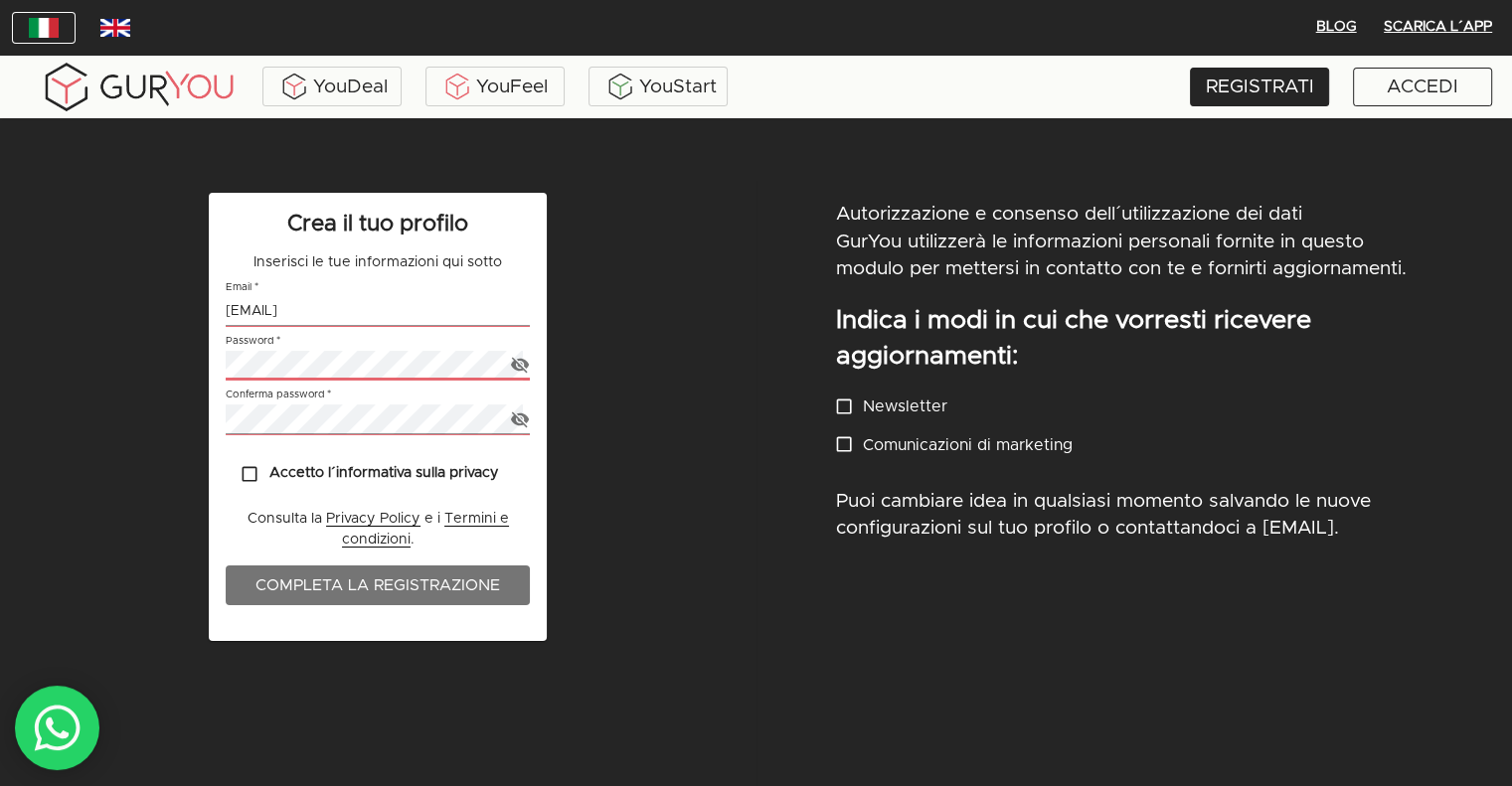 click on "Autorizzazione e consenso dell´utilizzazione dei dati GurYou utilizzerà le informazioni personali fornite in questo modulo per mettersi in contatto con te e fornirti aggiornamenti. Indica i modi in cui che vorresti ricevere aggiornamenti: Newsletter Comunicazioni di marketing Puoi cambiare idea in qualsiasi momento salvando le nuove configurazioni sul tuo profilo o contattandoci a support@guryou.com." at bounding box center [1134, 493] 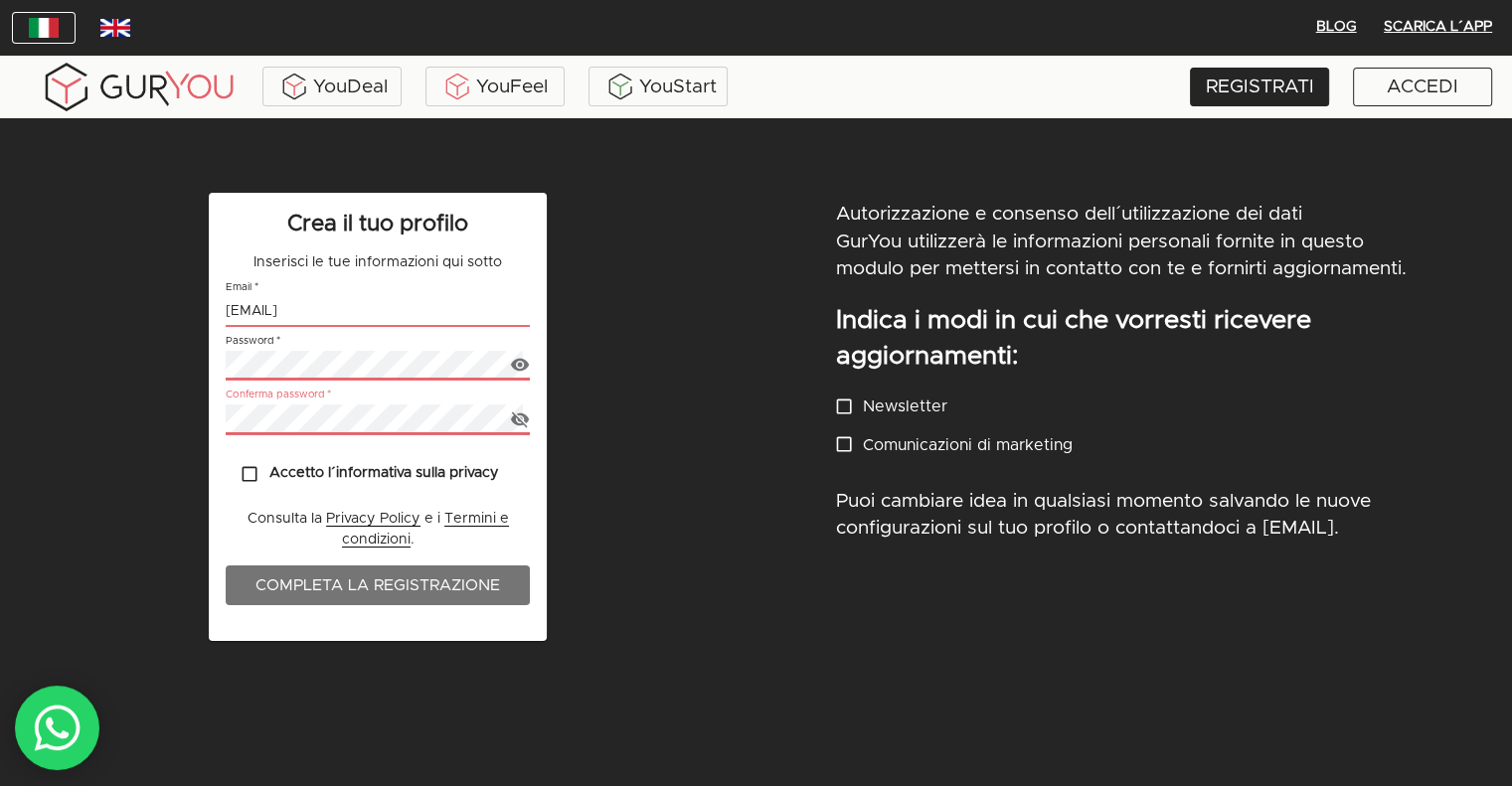 click 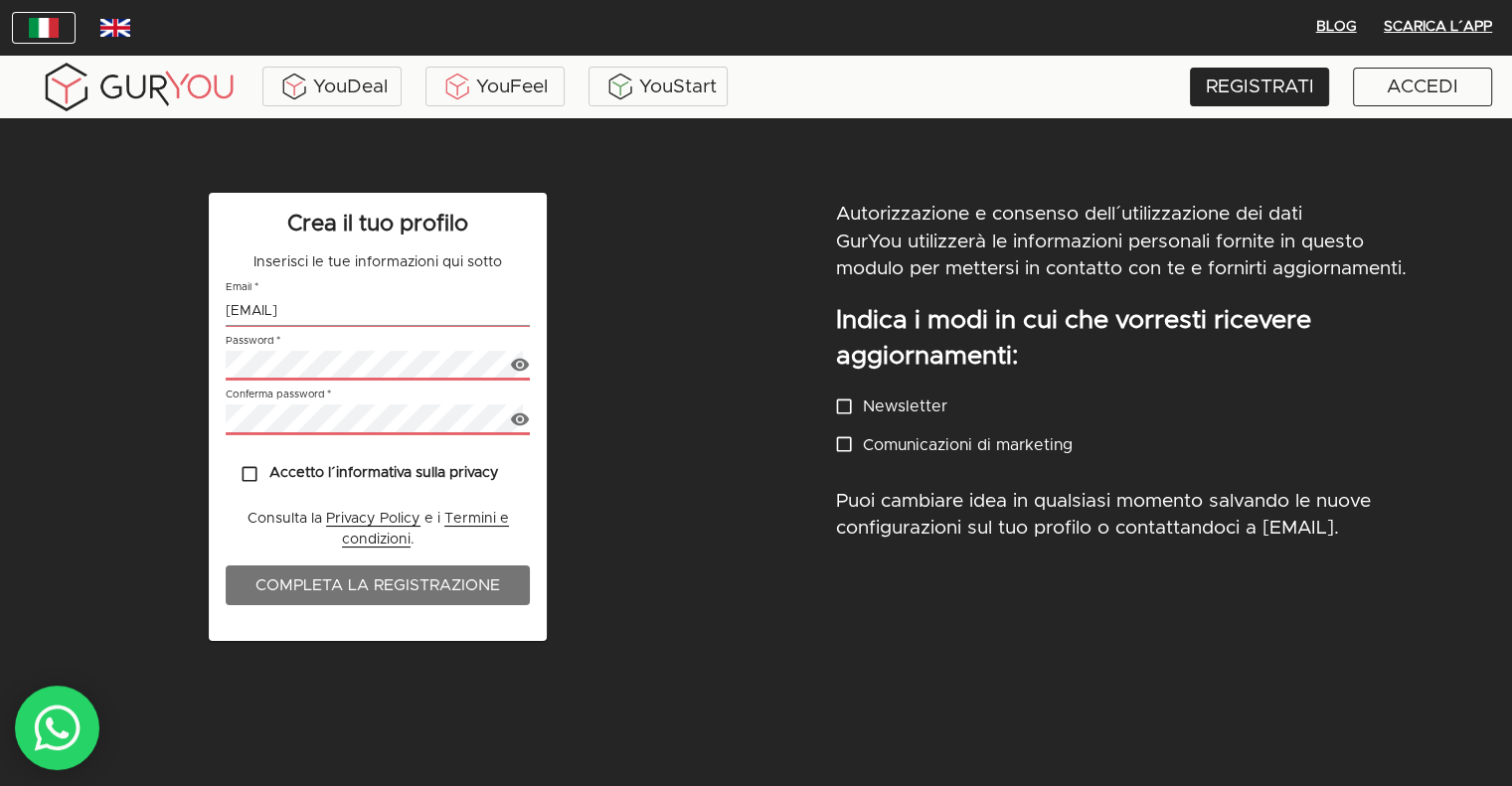 click 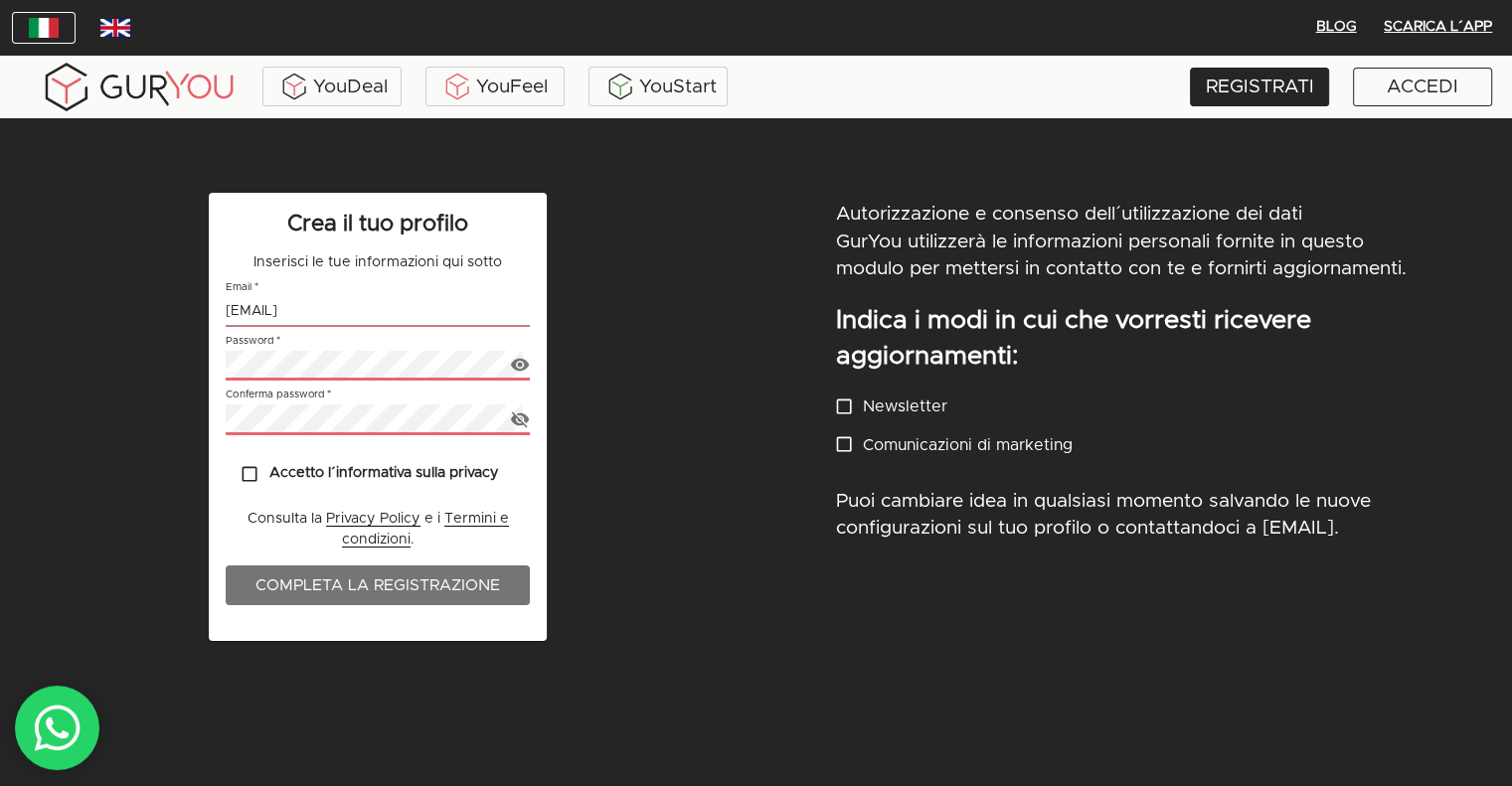 click 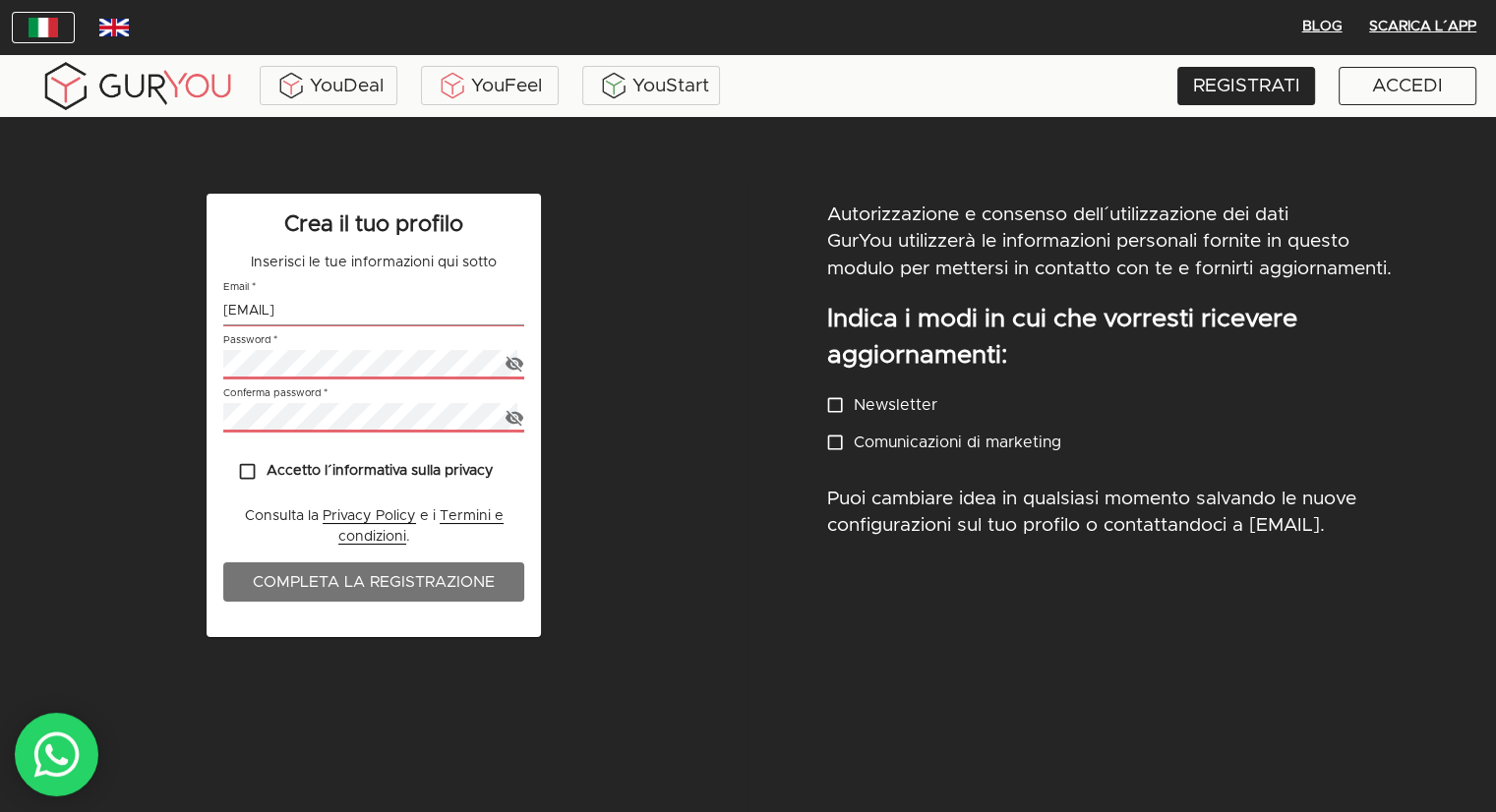 click on "Accetto l´informativa sulla privacy" at bounding box center (247, 471) 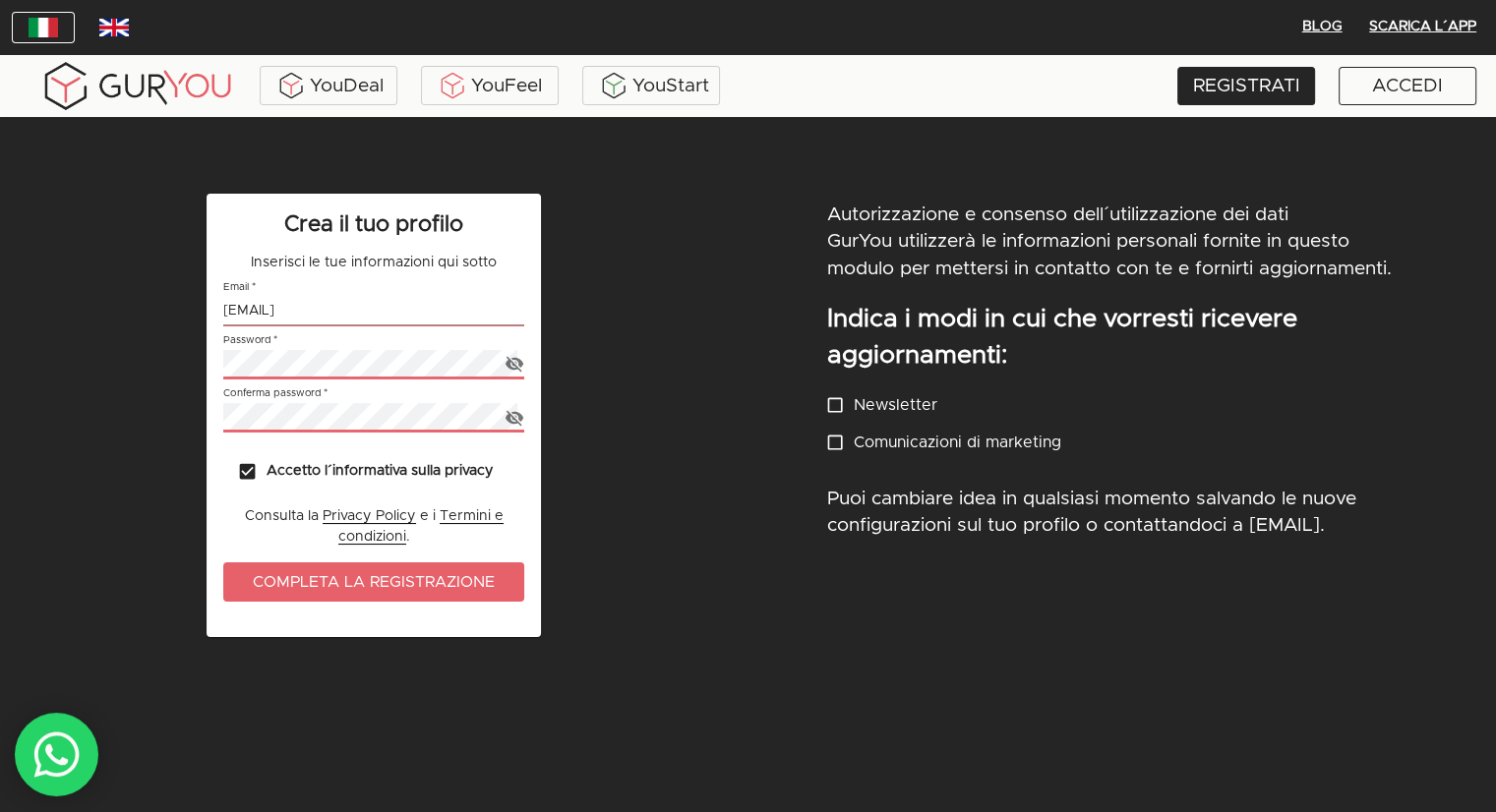 click on "Completa la registrazione" at bounding box center [374, 582] 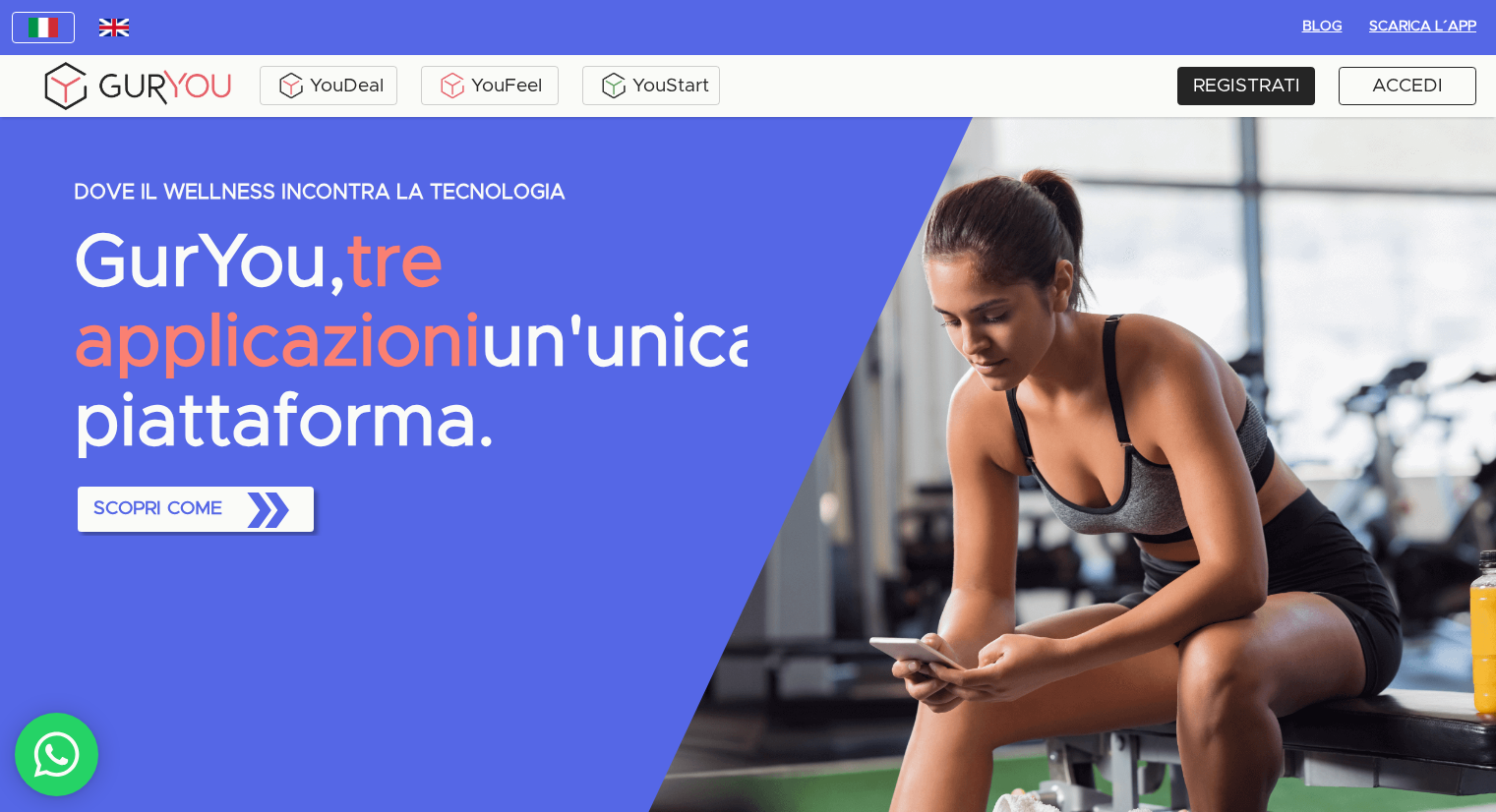 scroll, scrollTop: 0, scrollLeft: 0, axis: both 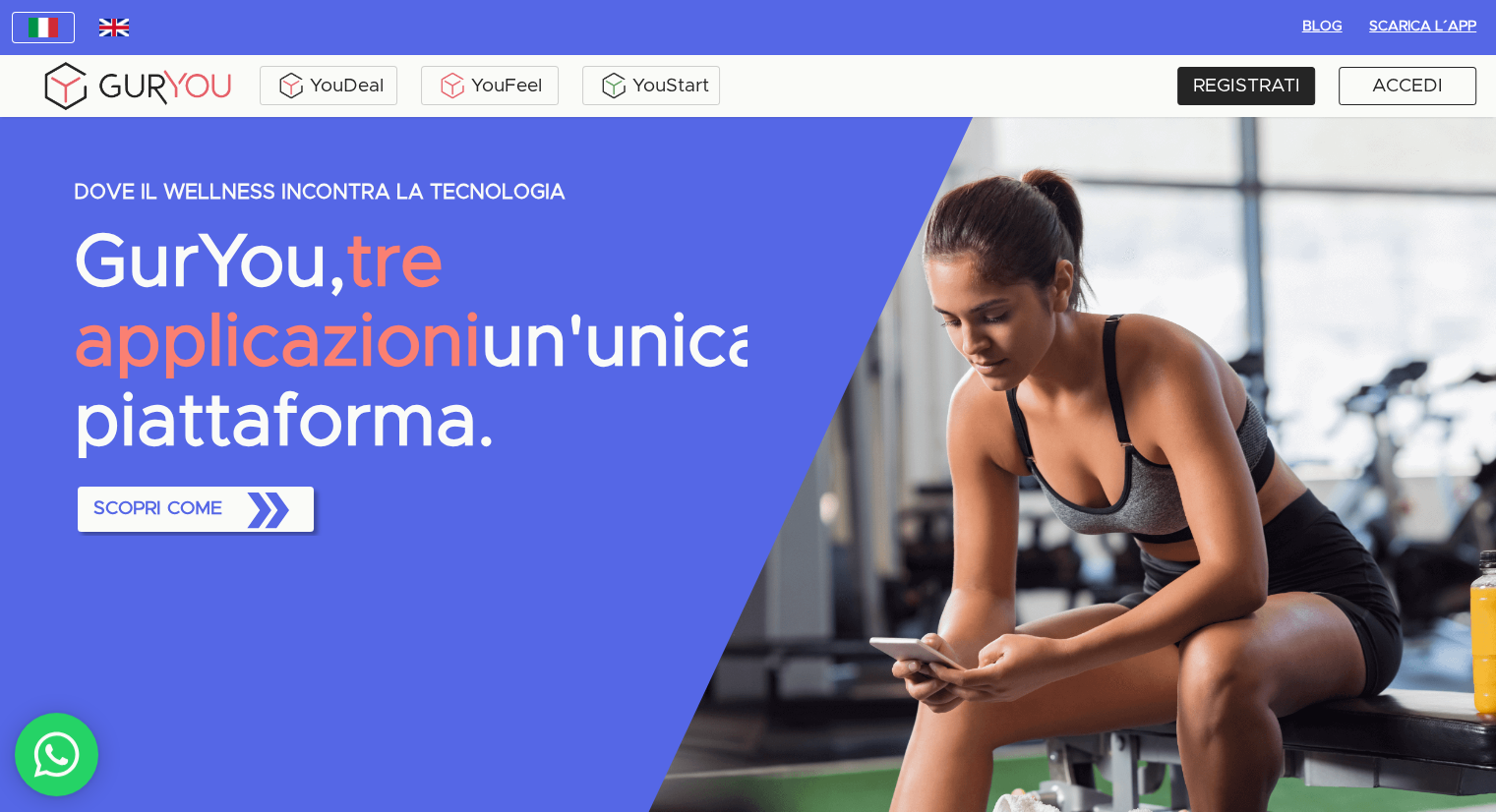 click on "DOVE IL WELLNESS INCONTRA LA TECNOLOGIA GurYou,  tre applicazioni  un'unica piattaforma. SCOPRI COME" at bounding box center [748, 351] 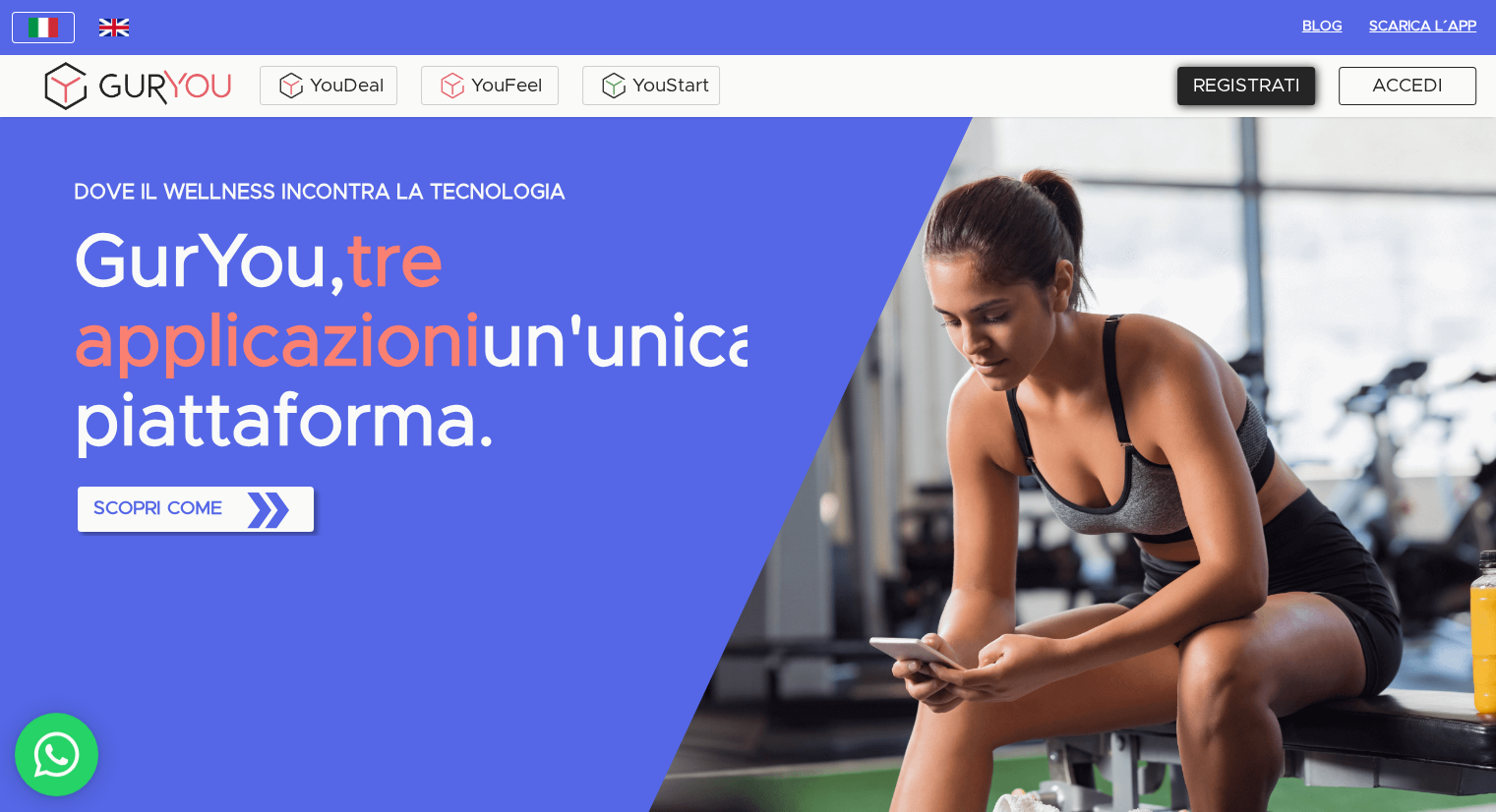 click on "REGISTRATI" at bounding box center [1246, 86] 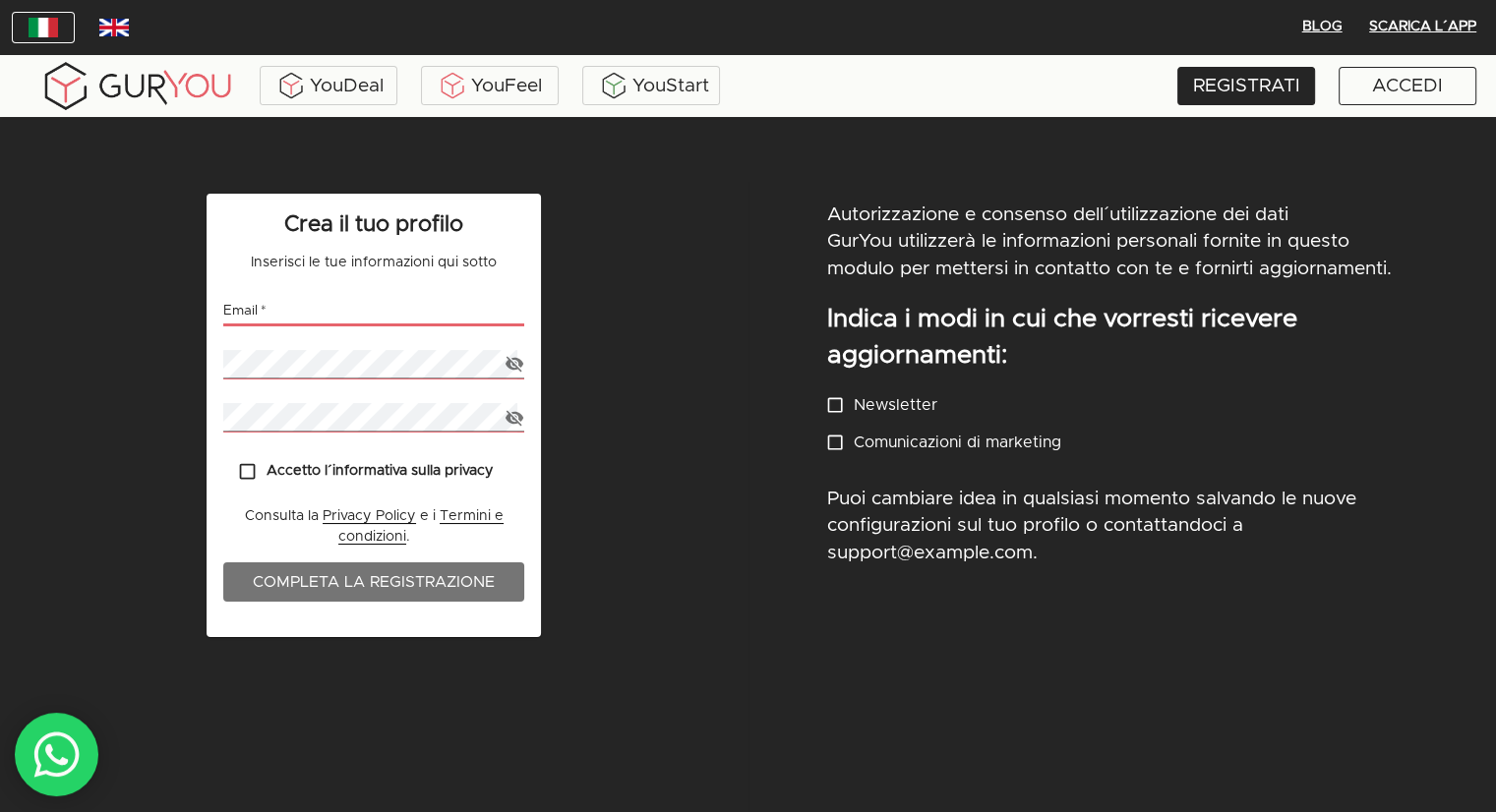 click at bounding box center (374, 311) 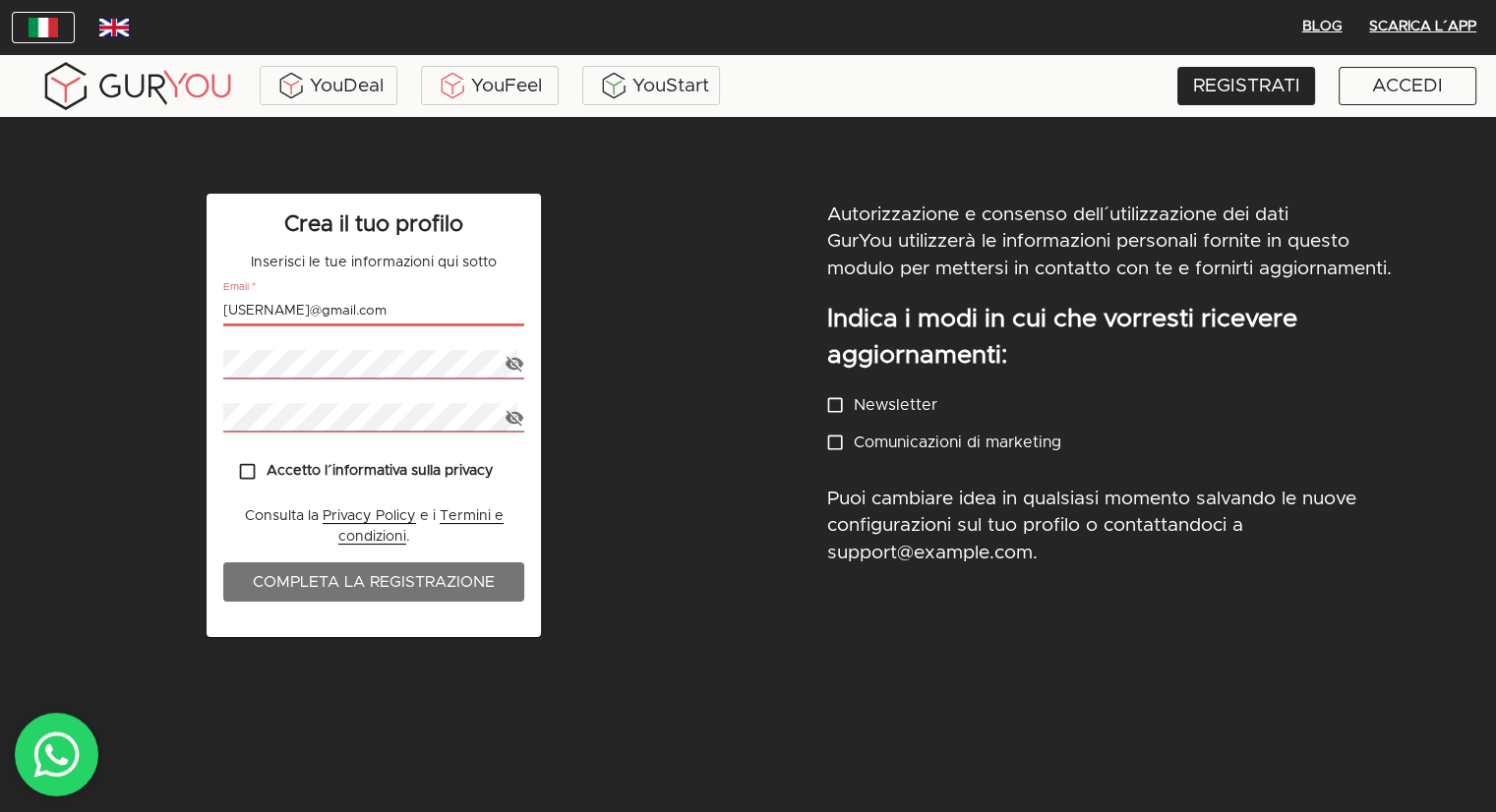 click on "[USERNAME]@gmail.com" at bounding box center (374, 311) 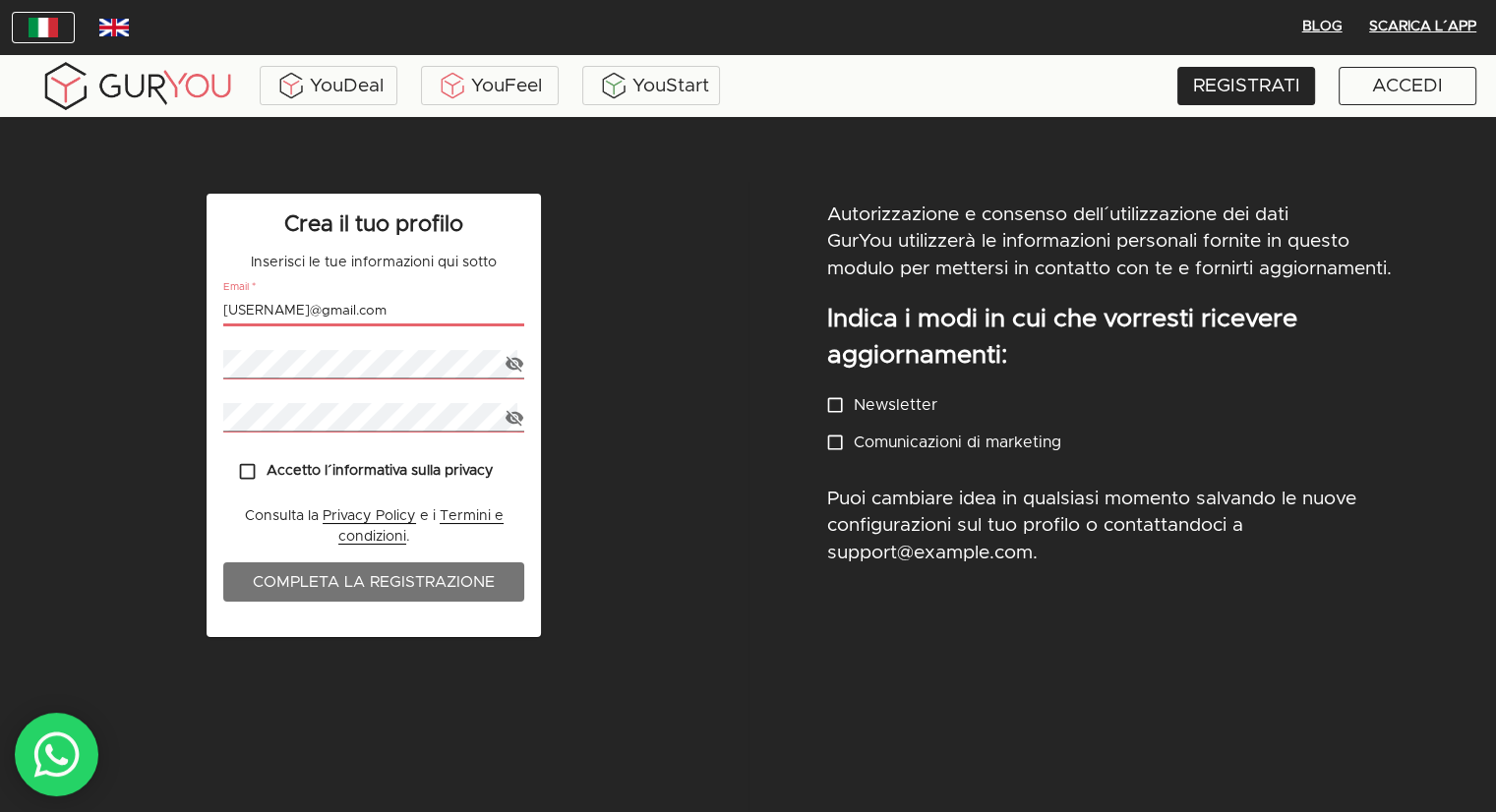 type on "[USERNAME]@gmail.com" 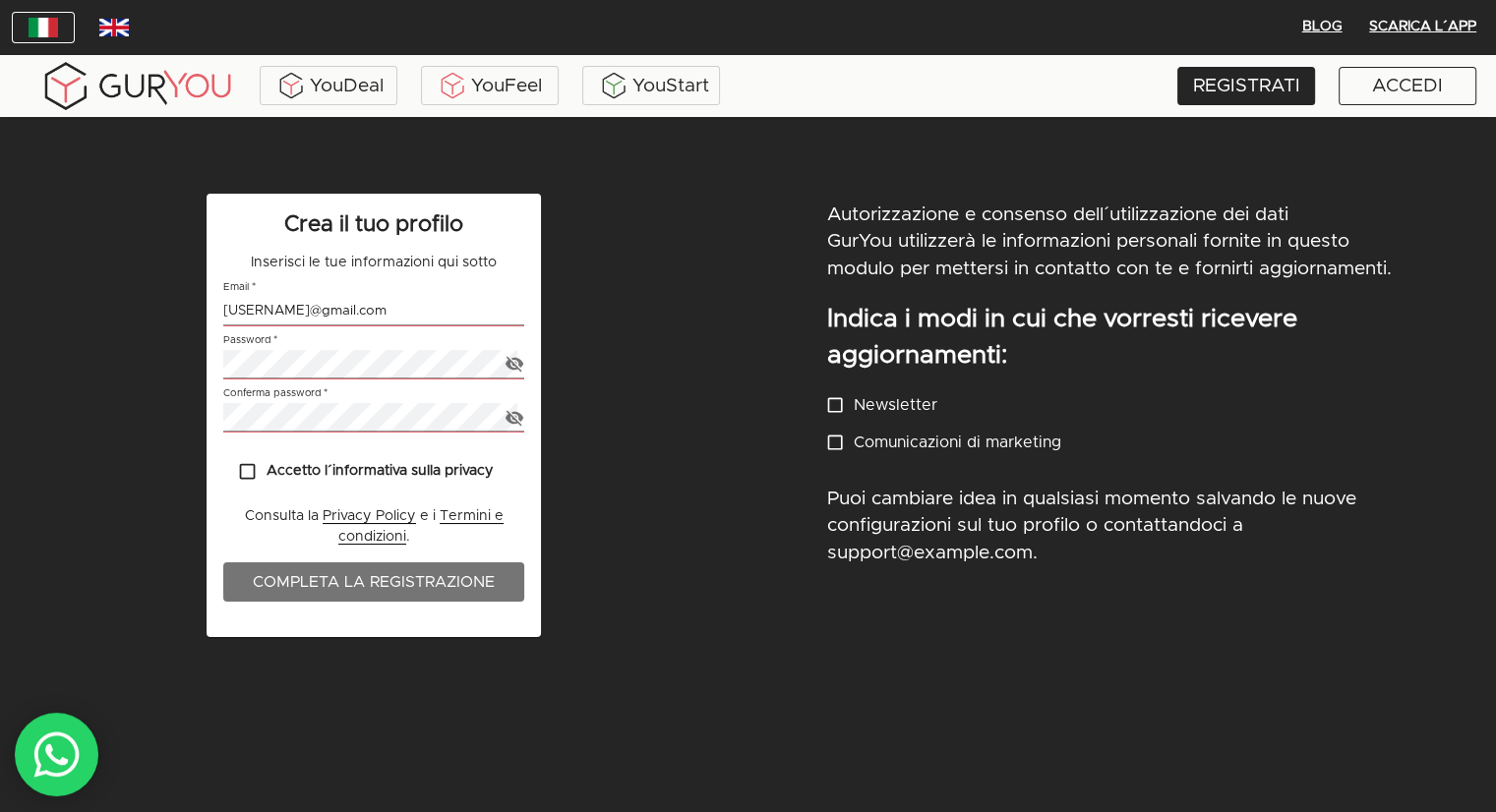 click on "Accetto l´informativa sulla privacy" at bounding box center [247, 471] 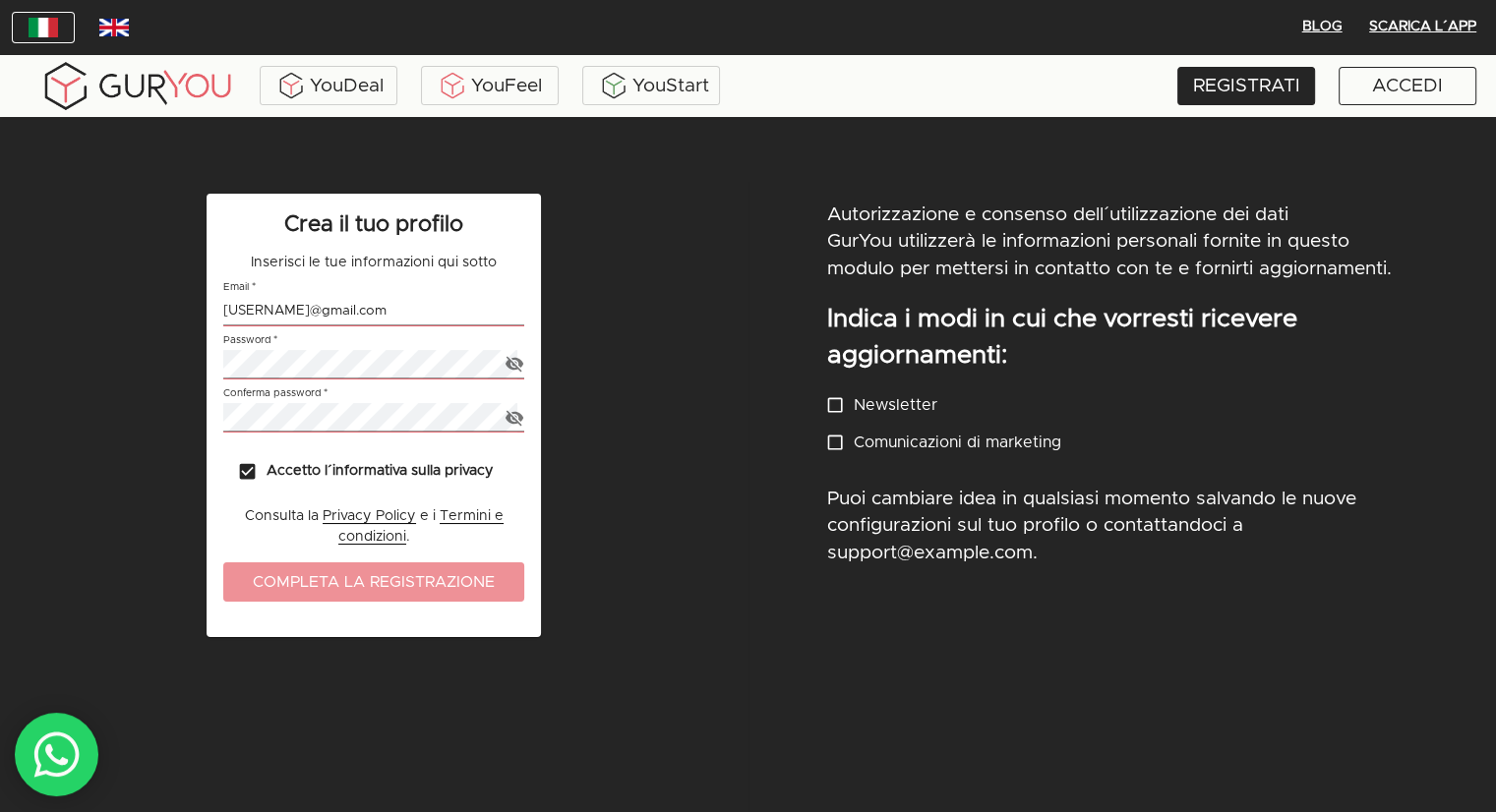 click on "Completa la registrazione" at bounding box center [374, 582] 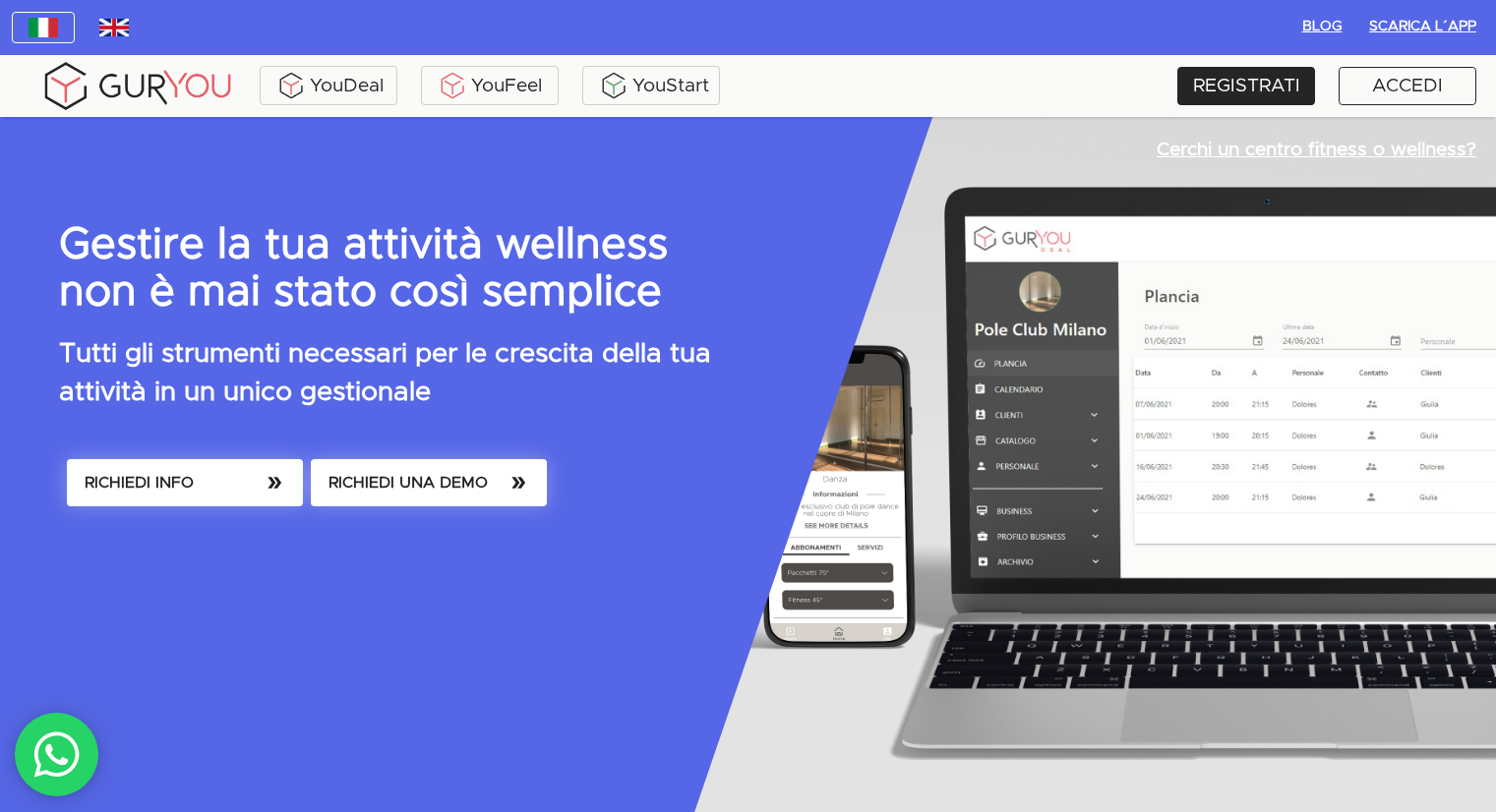 scroll, scrollTop: 0, scrollLeft: 0, axis: both 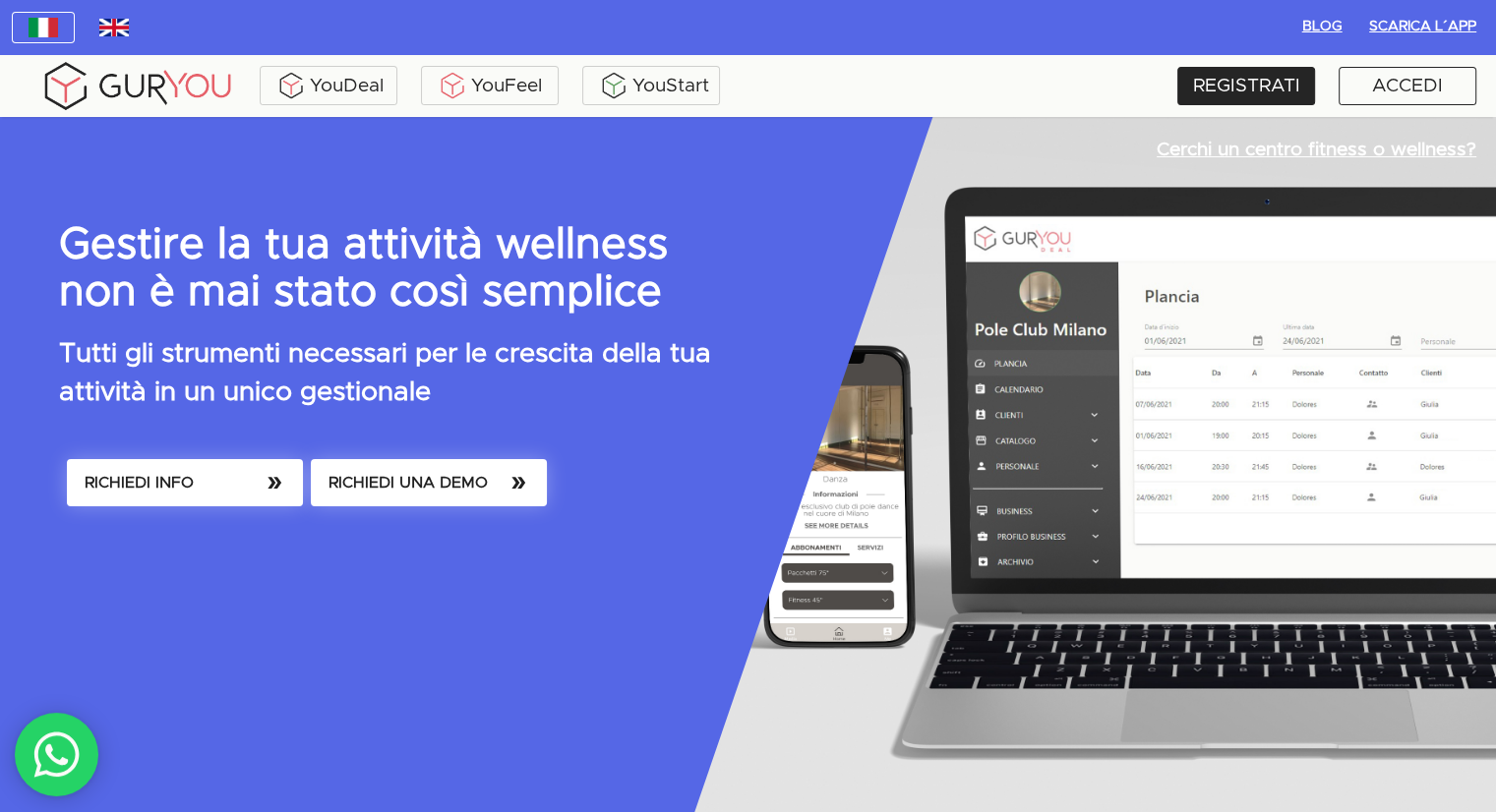 click on "RICHIEDI INFO" at bounding box center (185, 483) 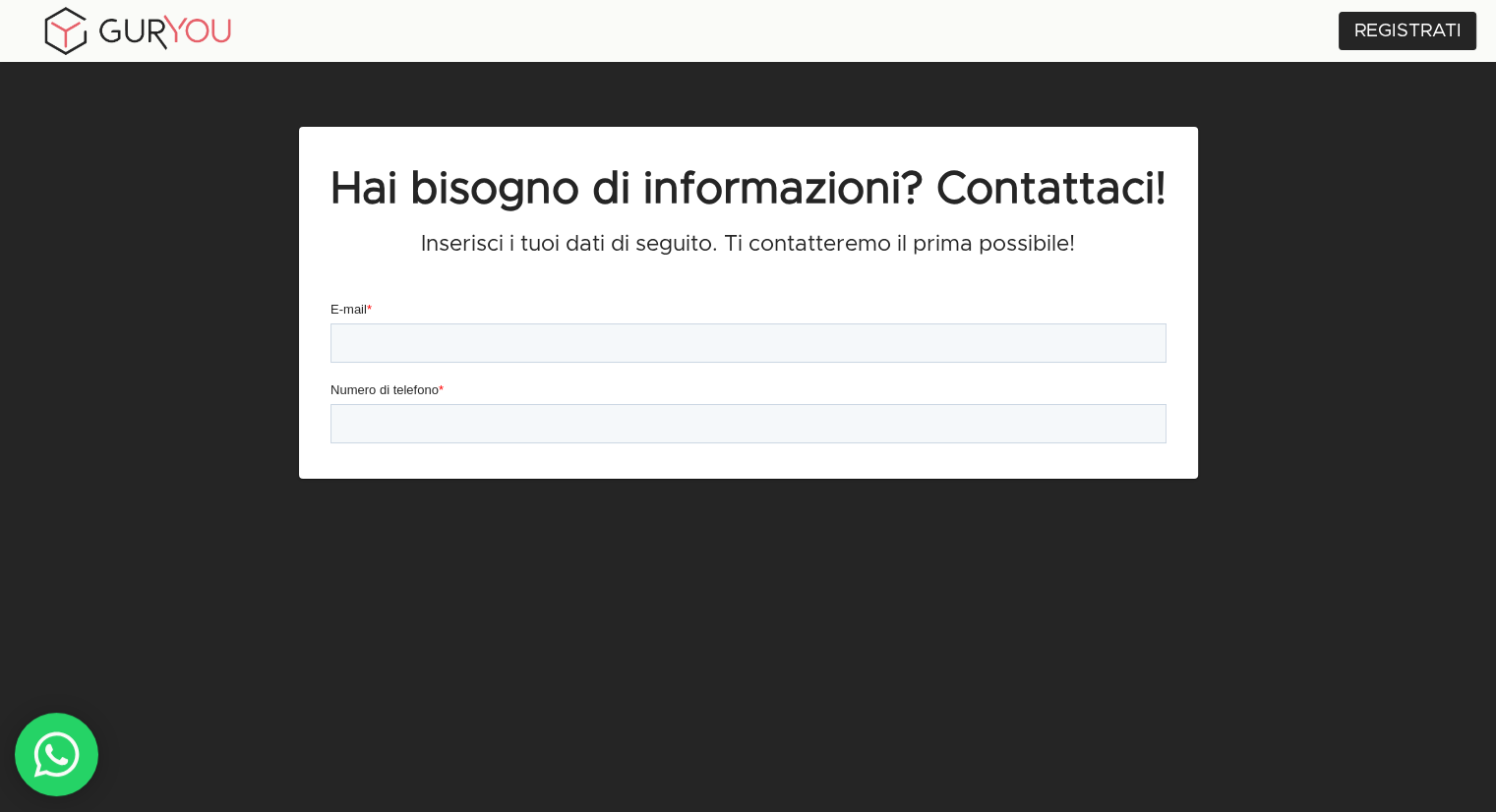 scroll, scrollTop: 0, scrollLeft: 0, axis: both 